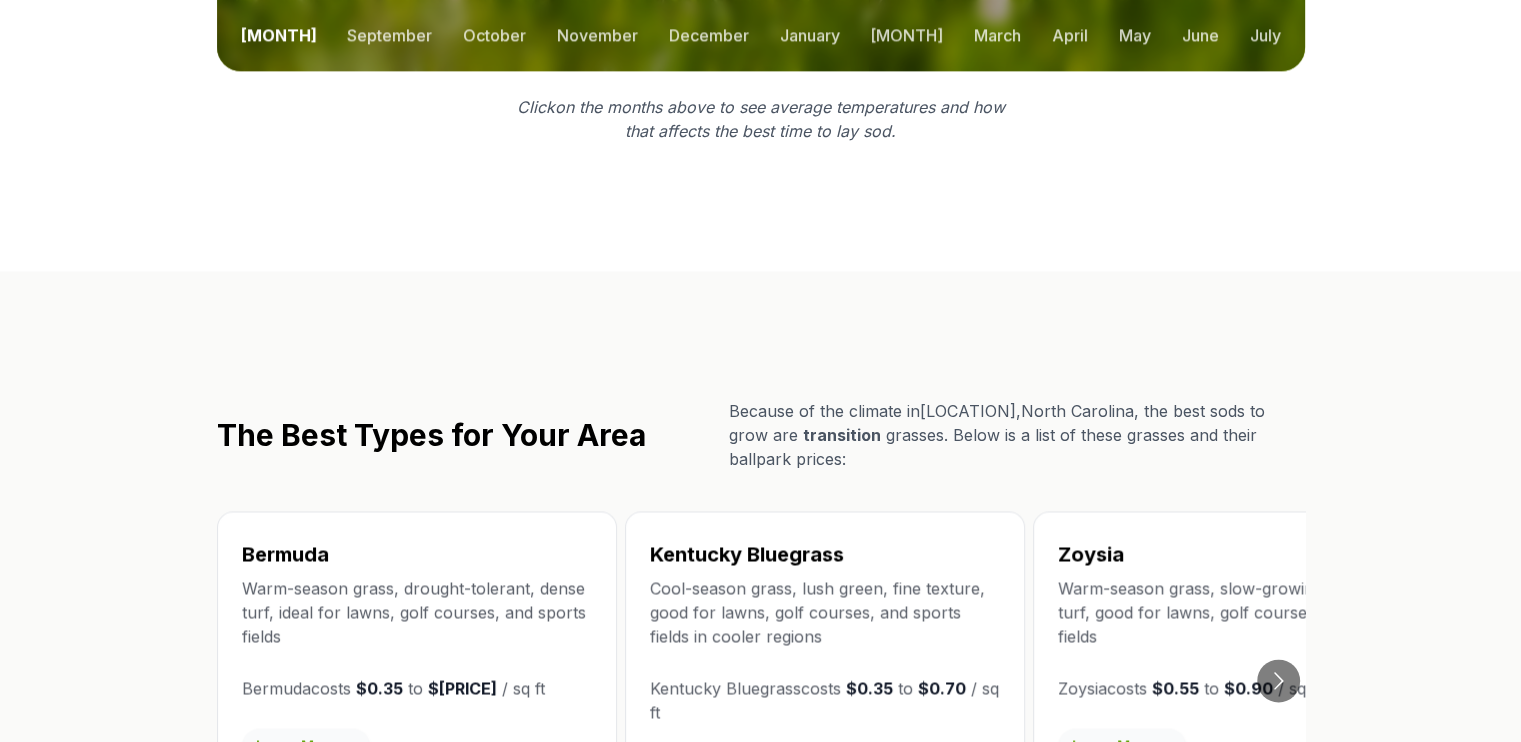 scroll, scrollTop: 3100, scrollLeft: 0, axis: vertical 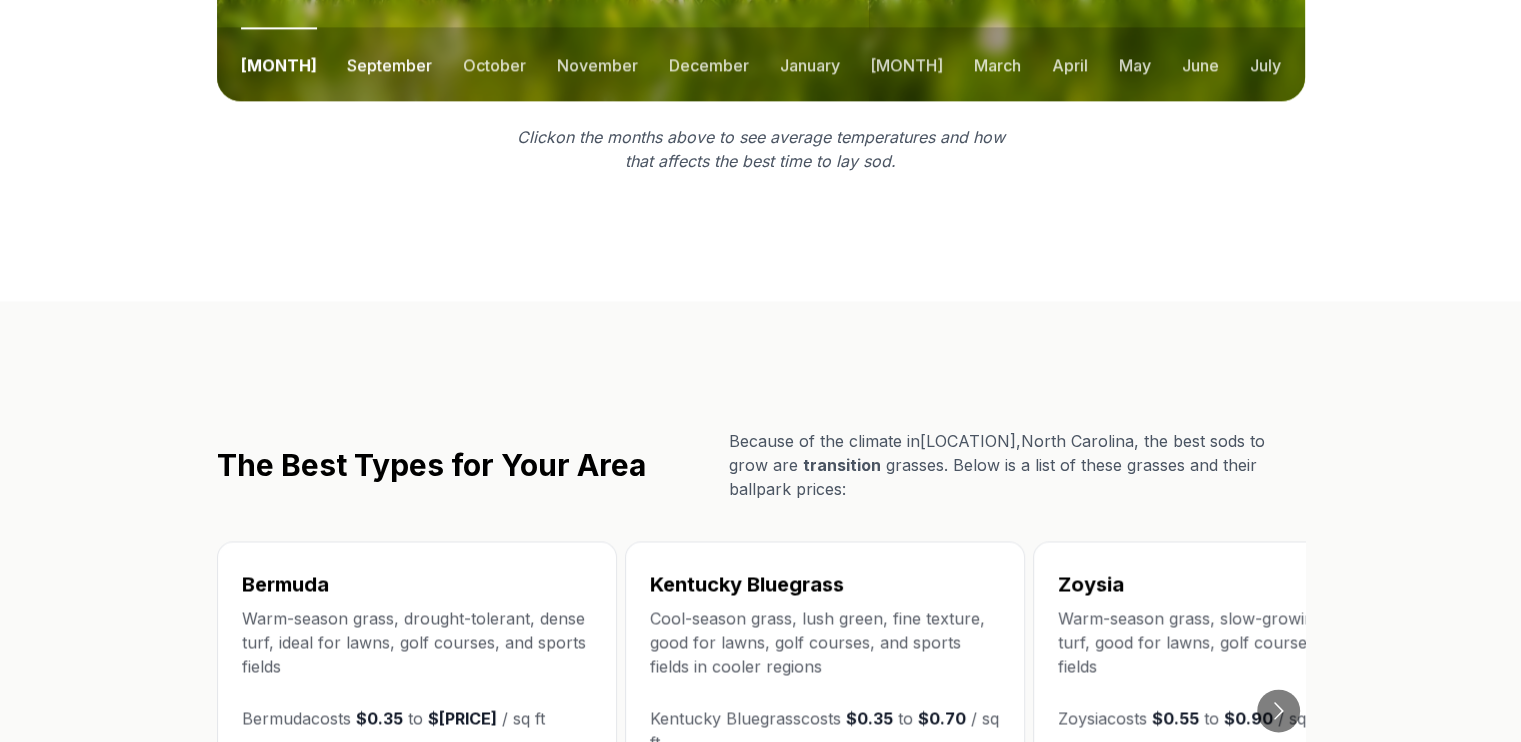 click on "september" at bounding box center (389, 64) 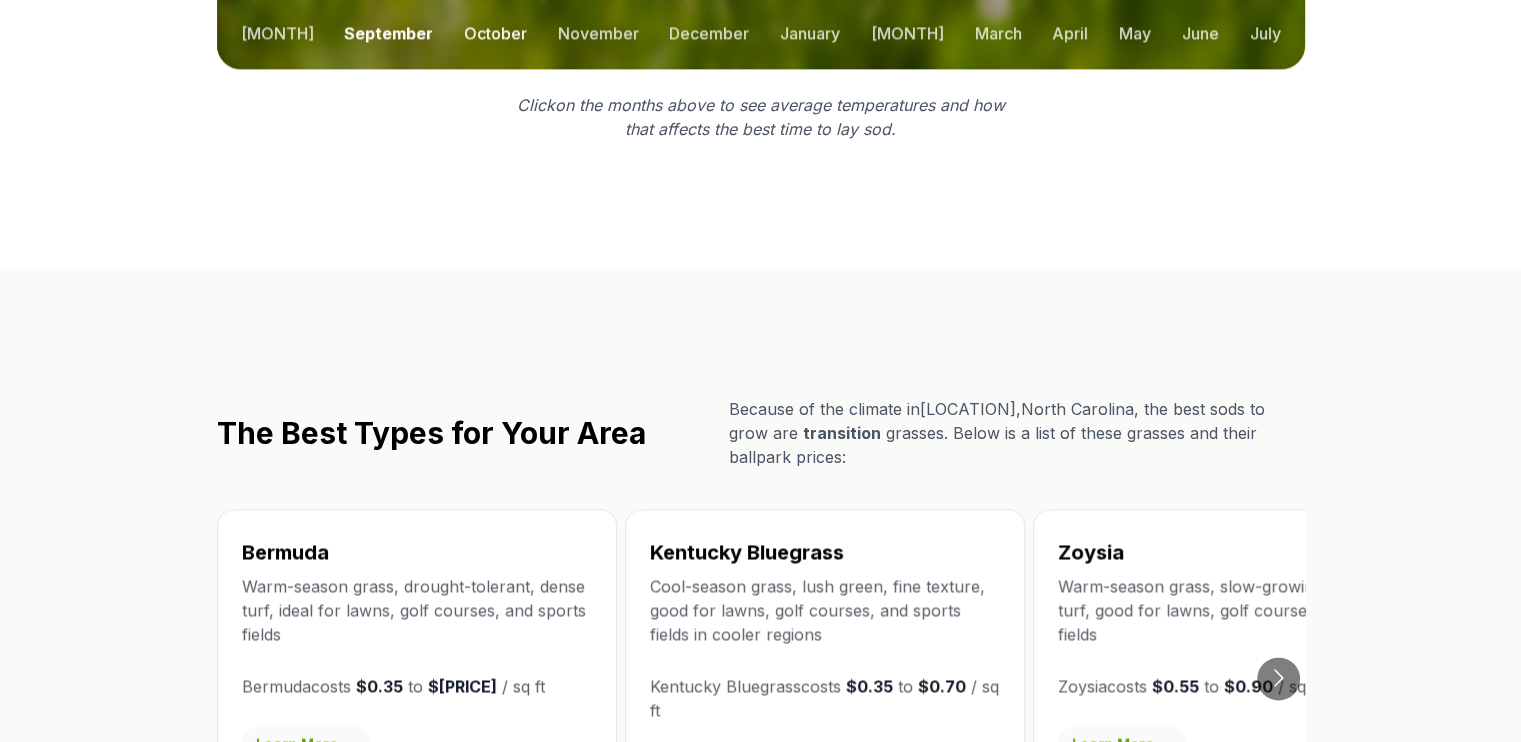 click on "october" at bounding box center [495, 32] 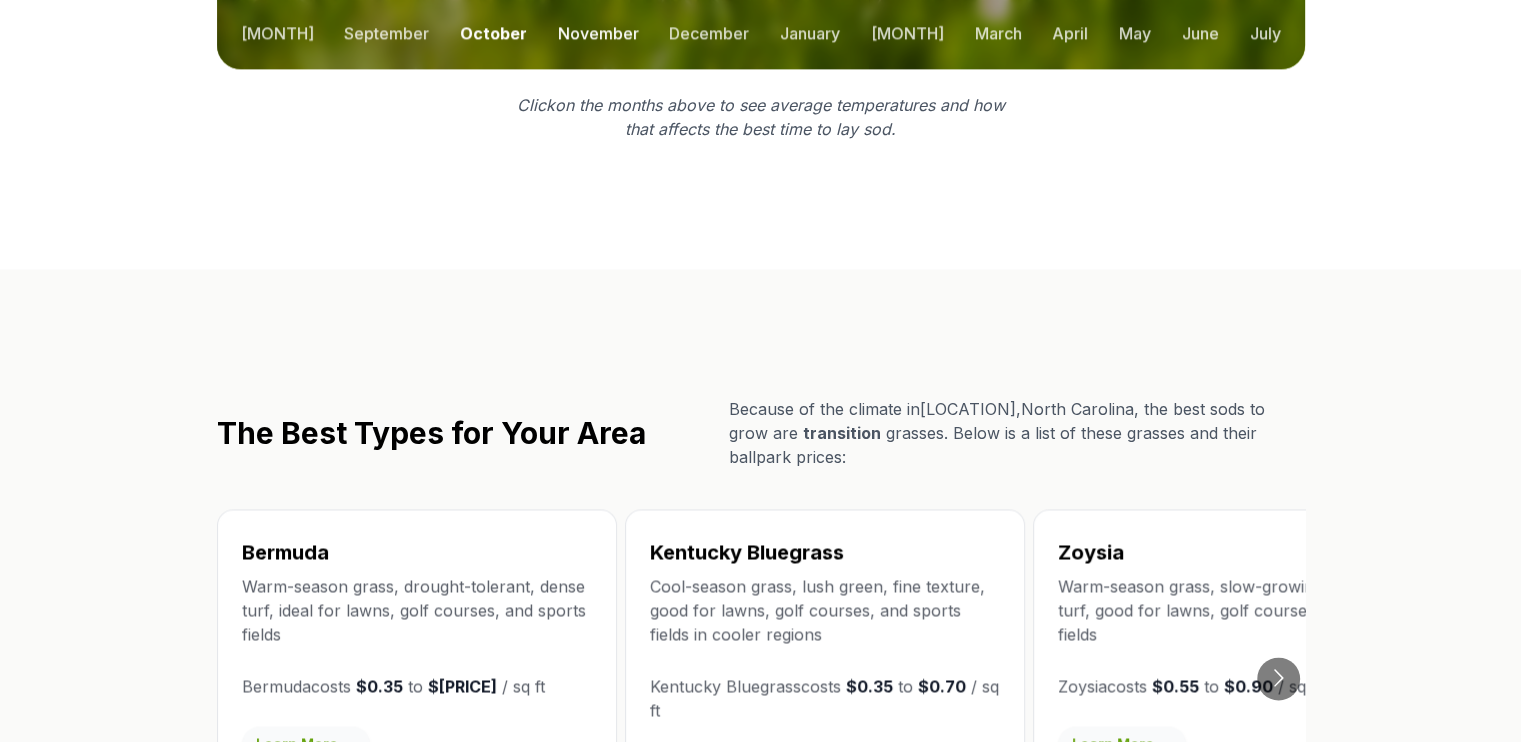 click on "november" at bounding box center (598, 32) 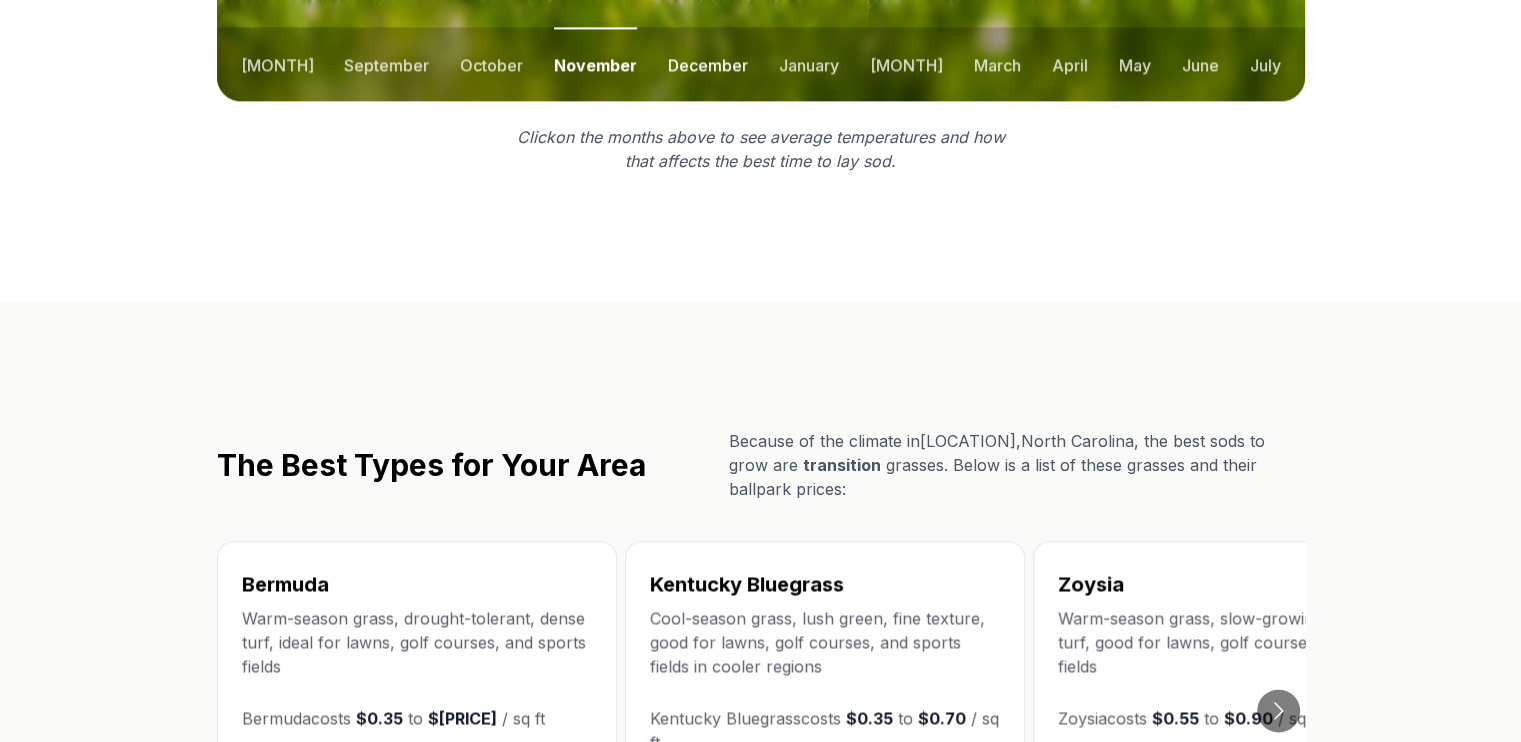 click on "december" at bounding box center (708, 64) 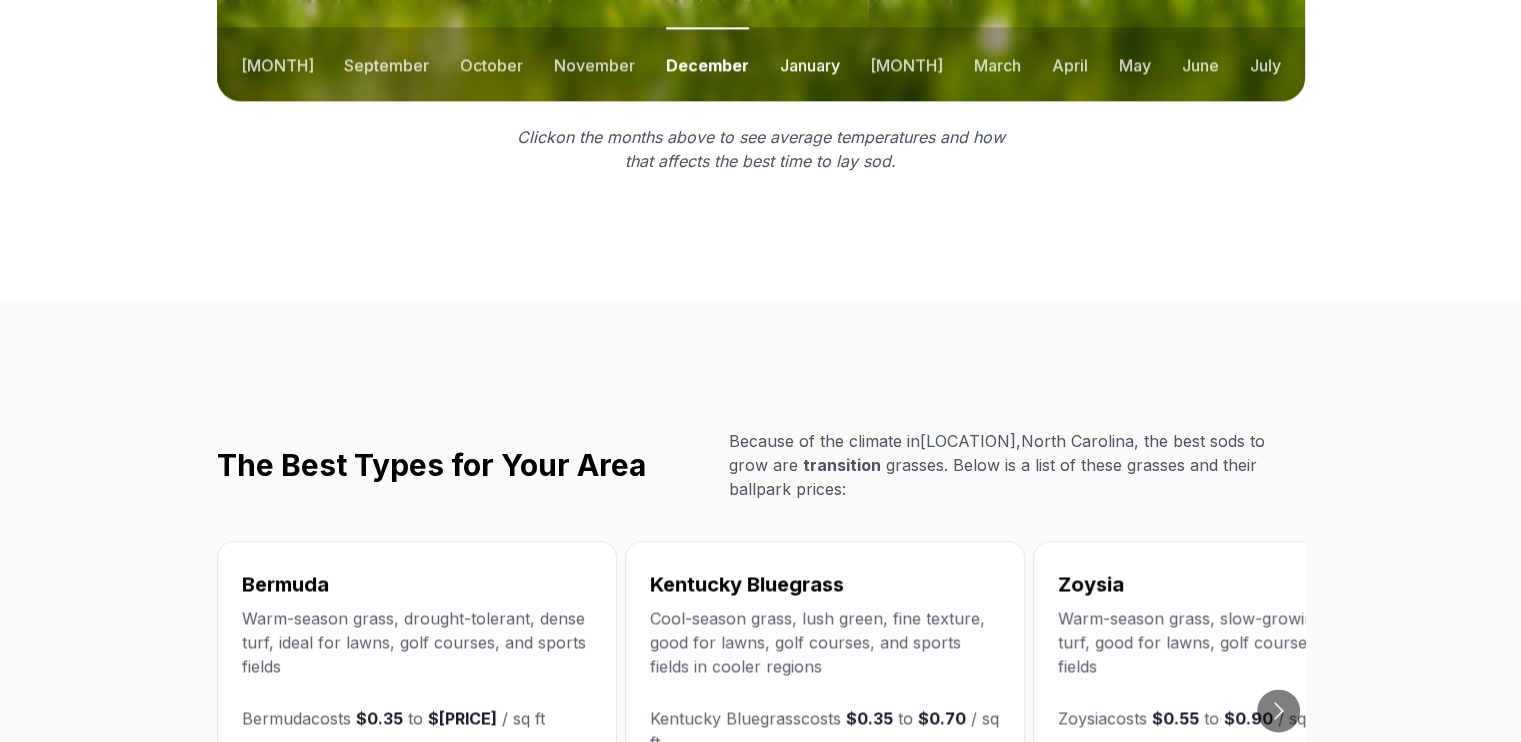 click on "january" at bounding box center [810, 64] 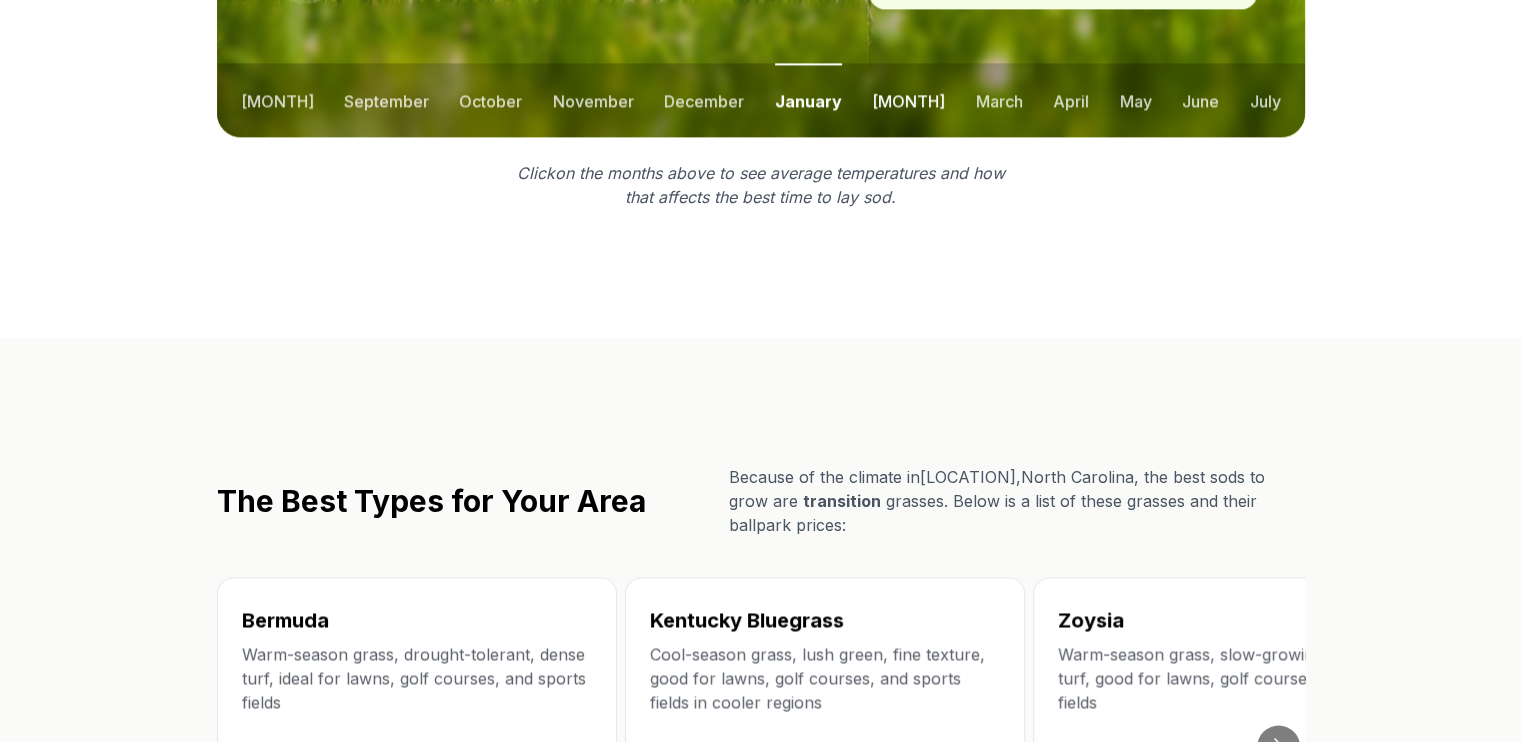 click on "[MONTH]" at bounding box center (908, 100) 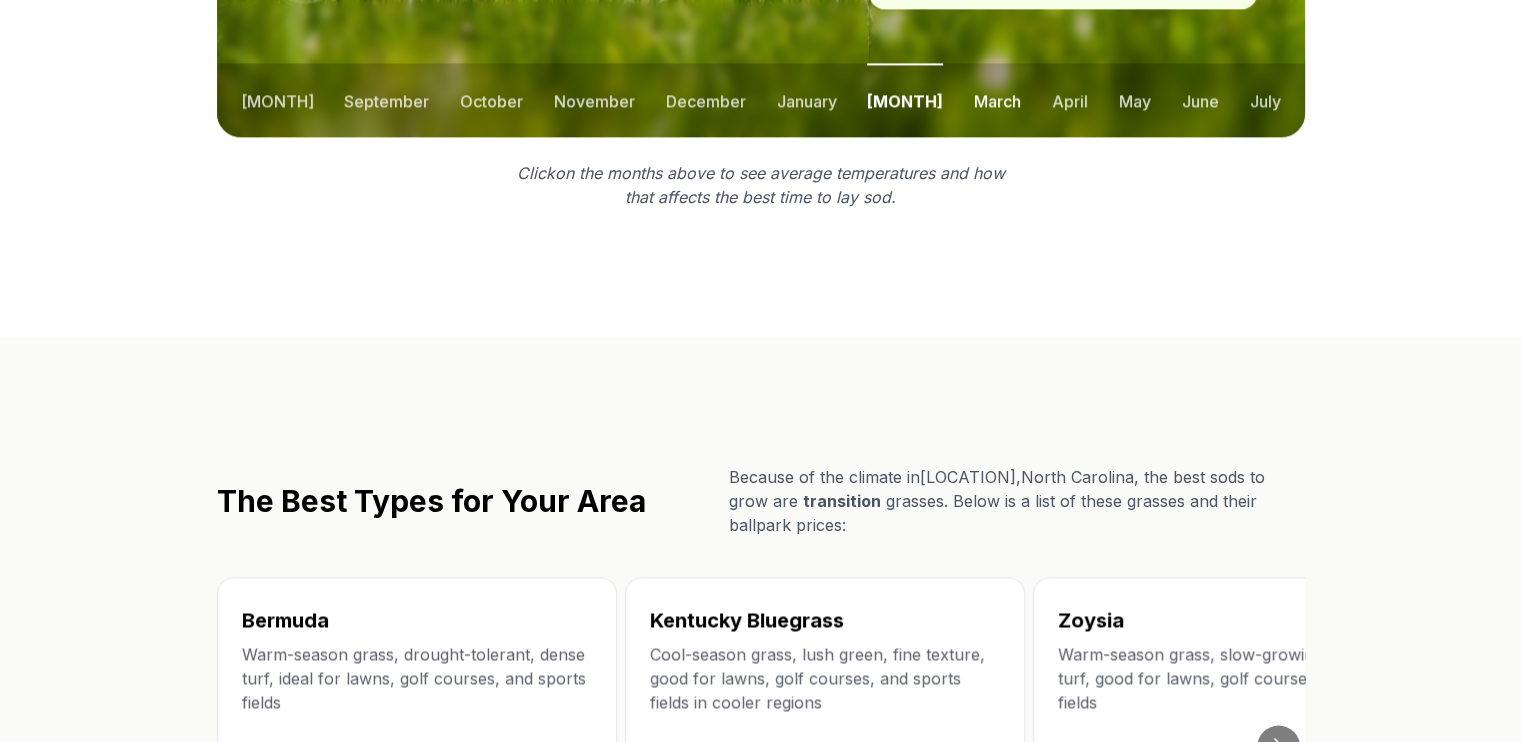 click on "march" at bounding box center (997, 100) 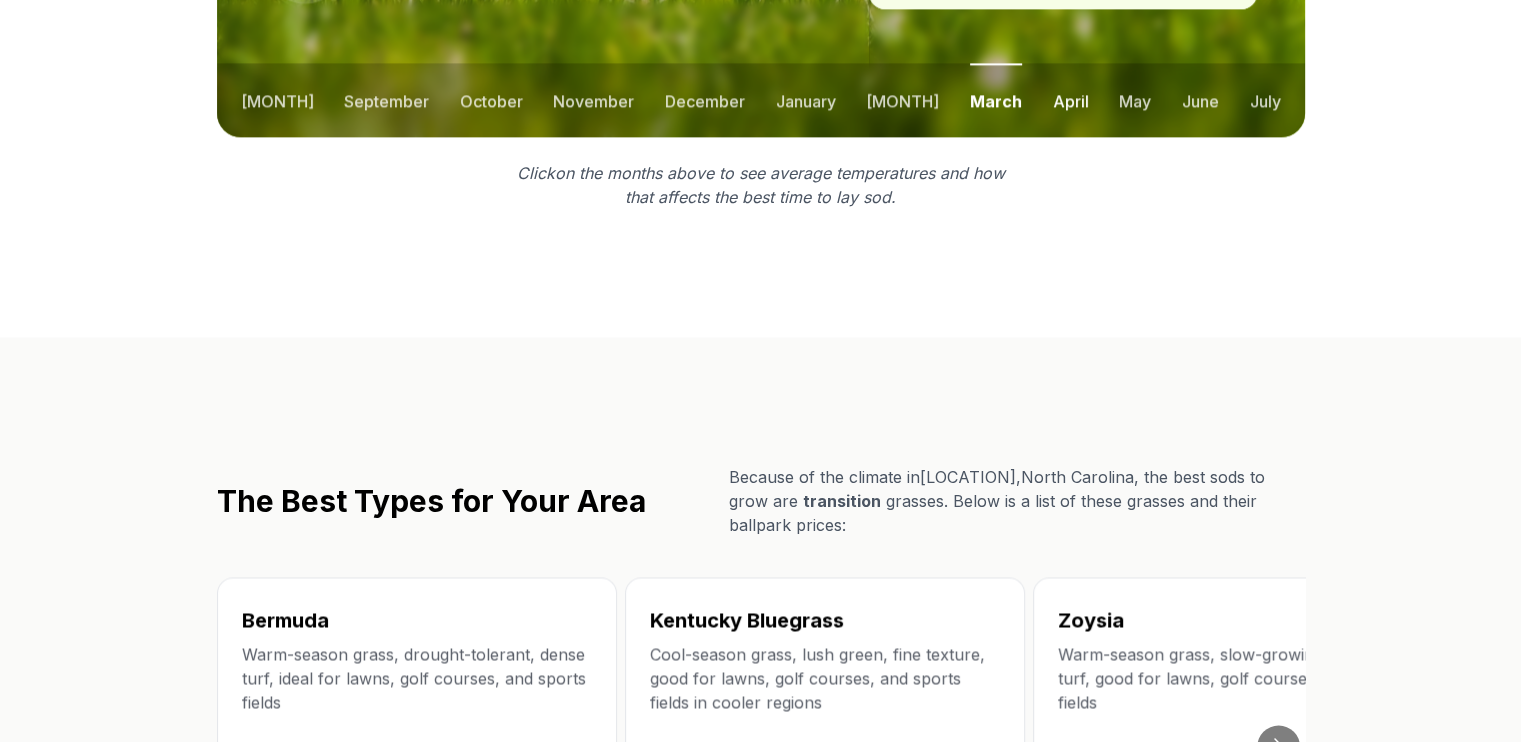 click on "april" at bounding box center [1071, 100] 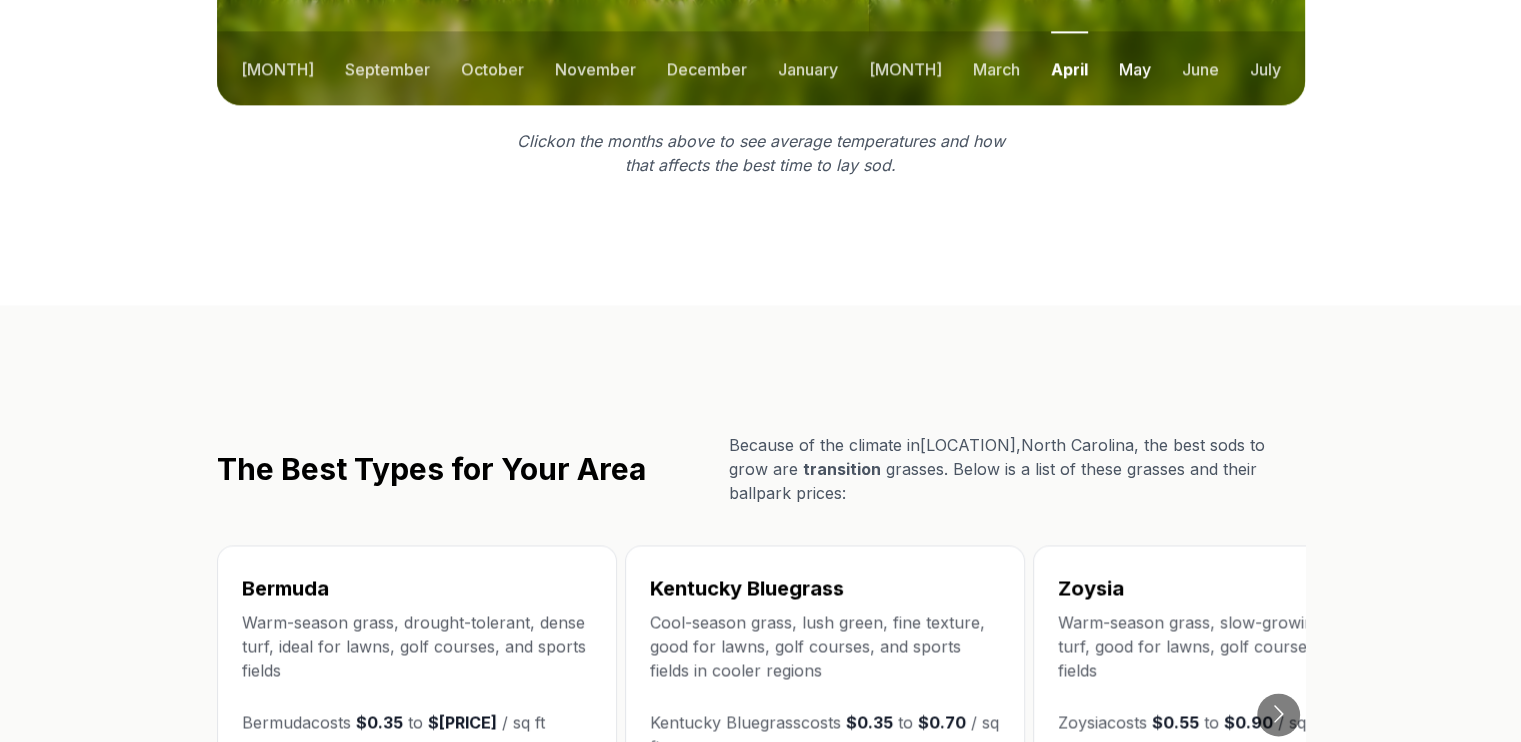 click on "may" at bounding box center [1135, 68] 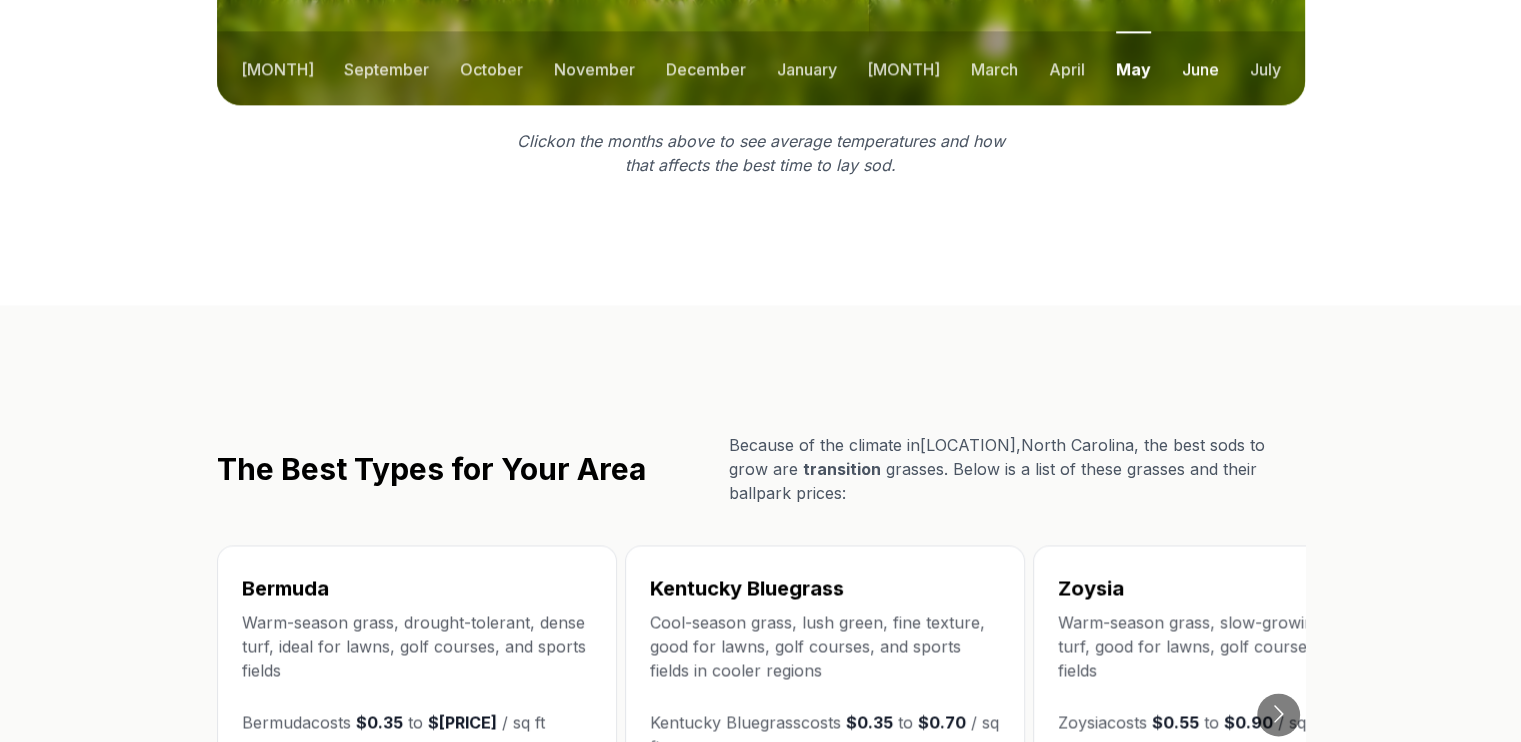 click on "june" at bounding box center (1200, 68) 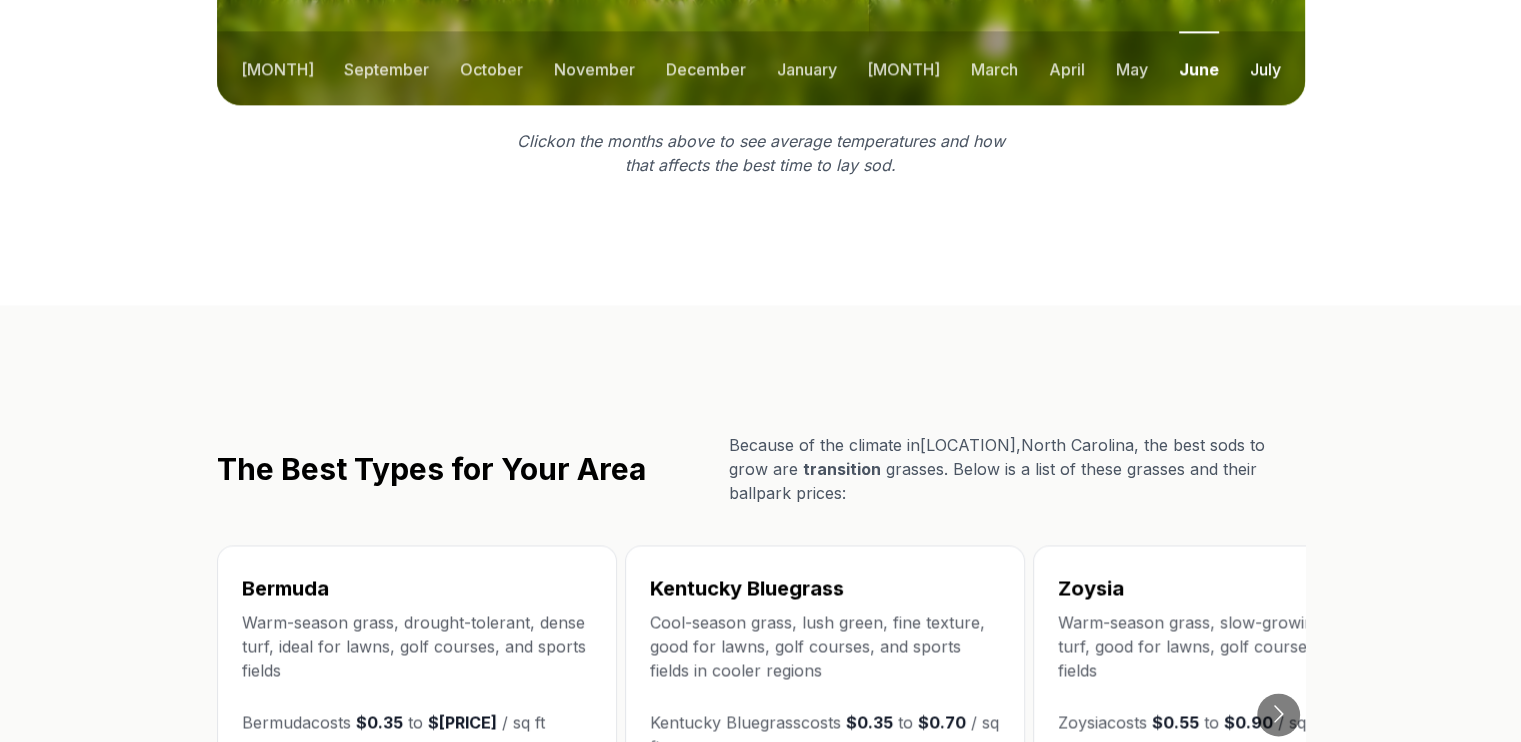 click on "july" at bounding box center [1264, 68] 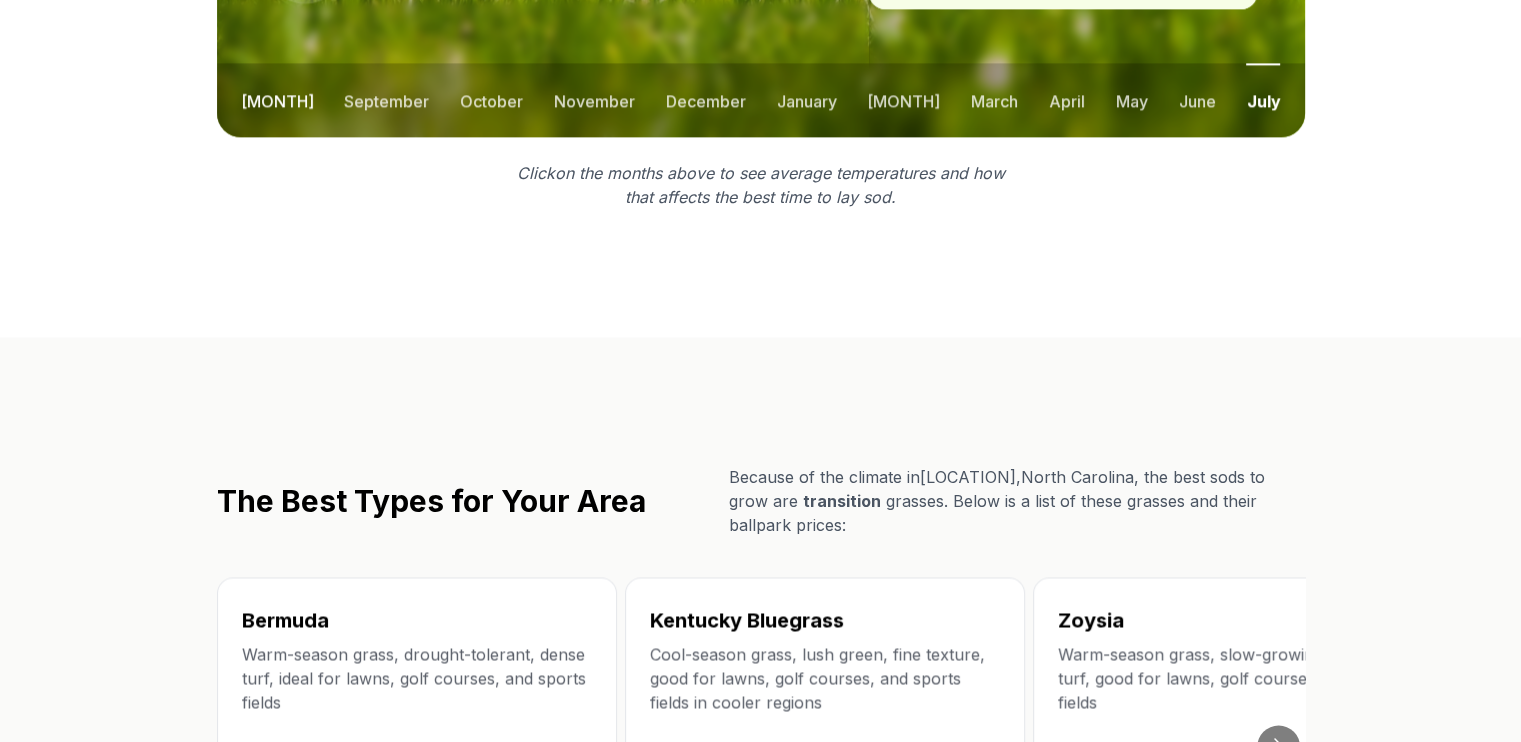 click on "[MONTH]" at bounding box center (277, 100) 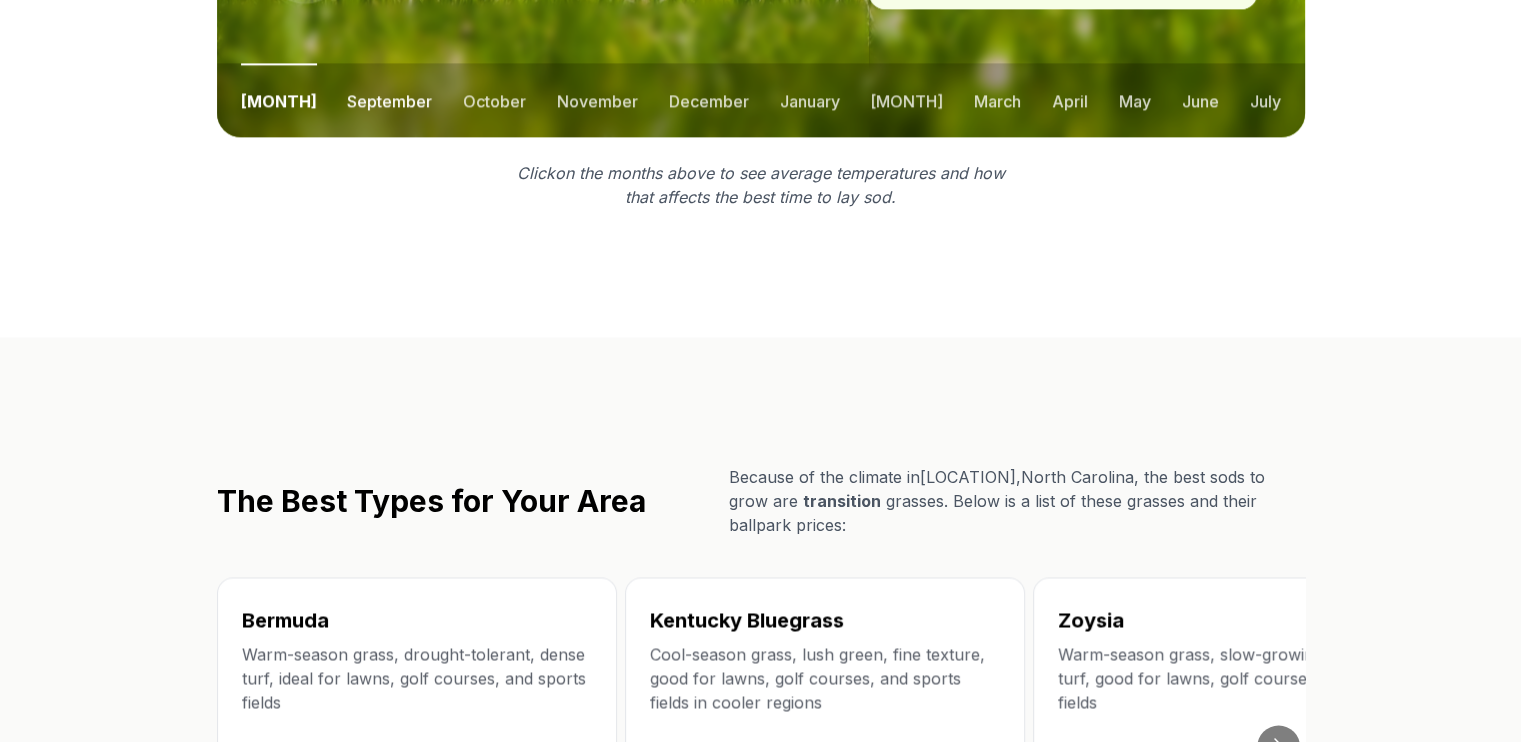 click on "september" at bounding box center (389, 100) 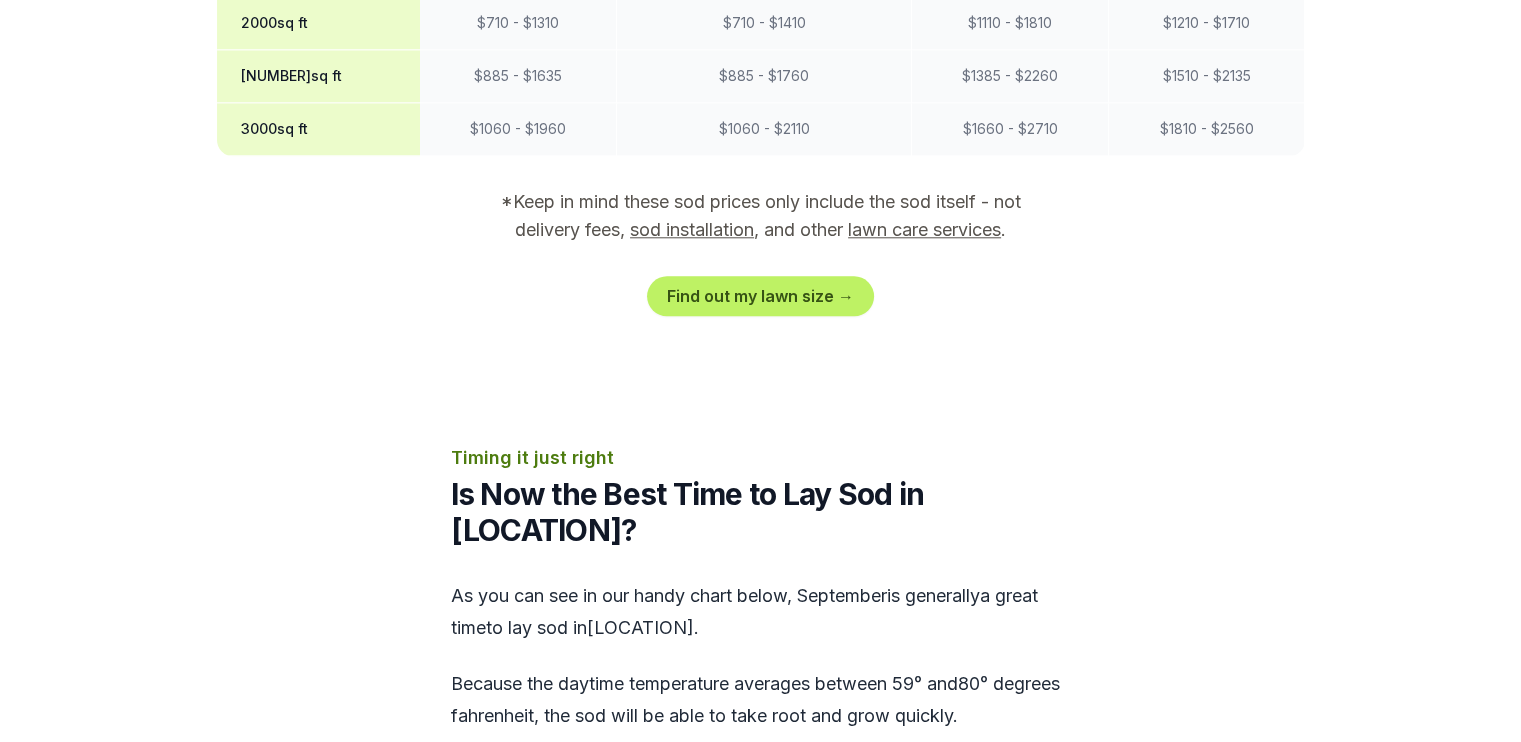 scroll, scrollTop: 2064, scrollLeft: 0, axis: vertical 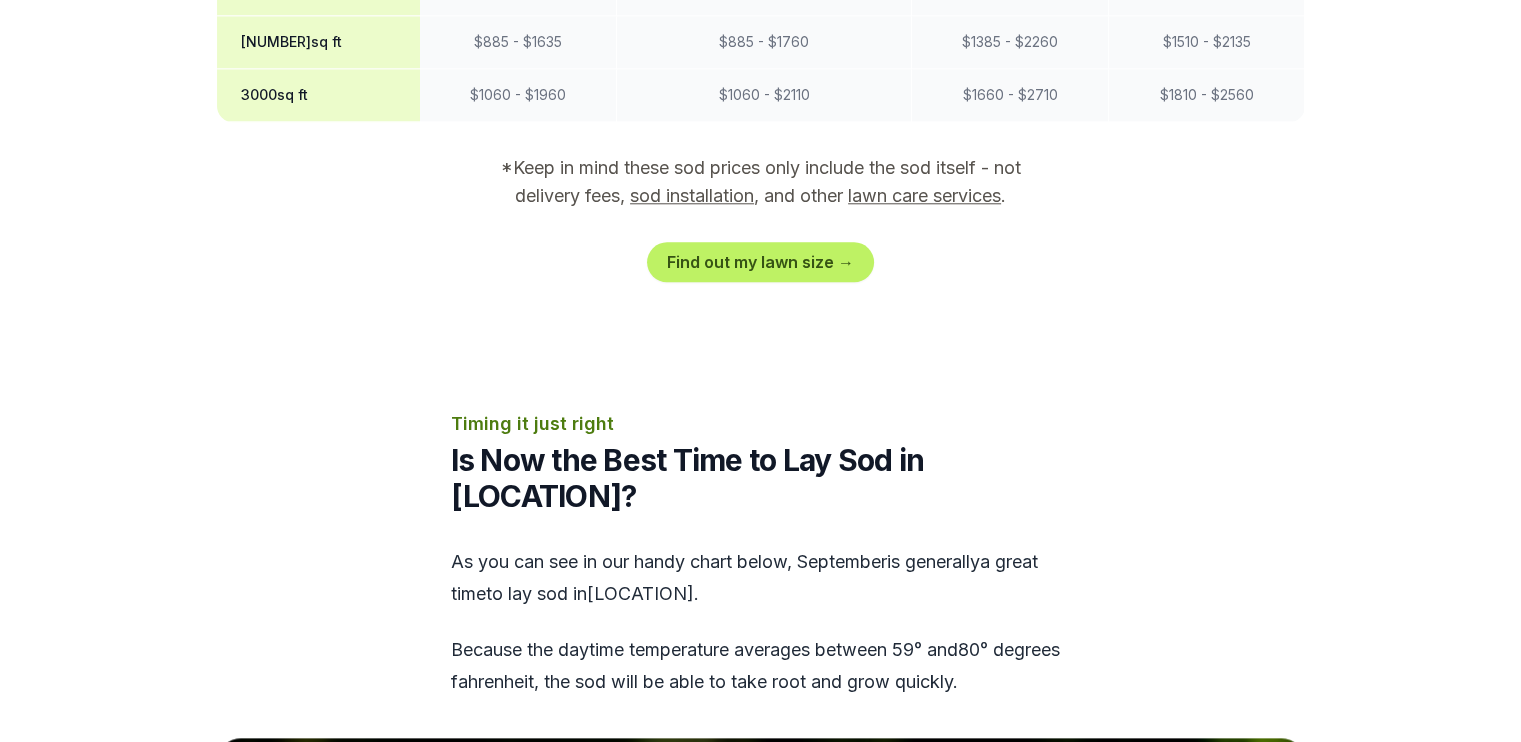 click on "sod installation" at bounding box center [692, 195] 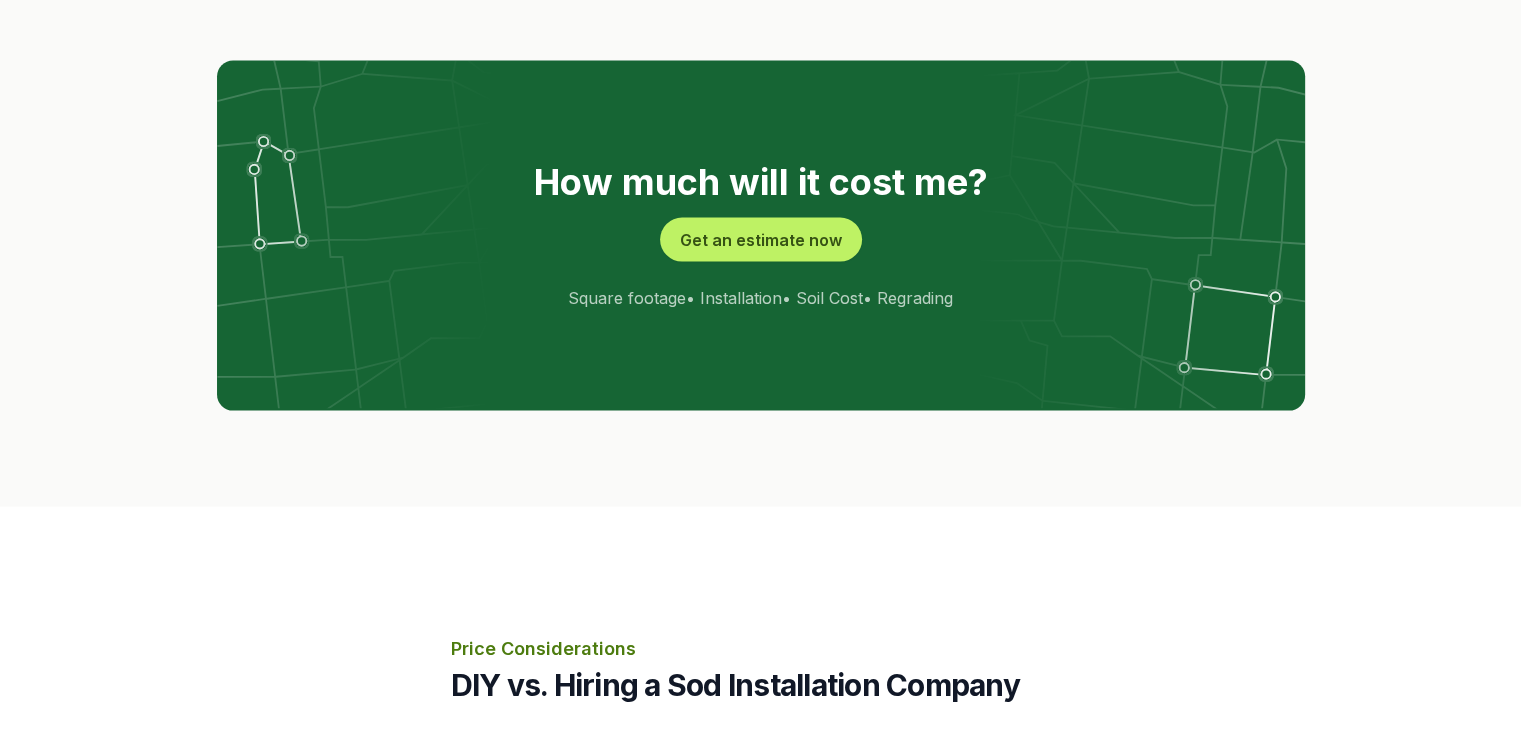 scroll, scrollTop: 4056, scrollLeft: 0, axis: vertical 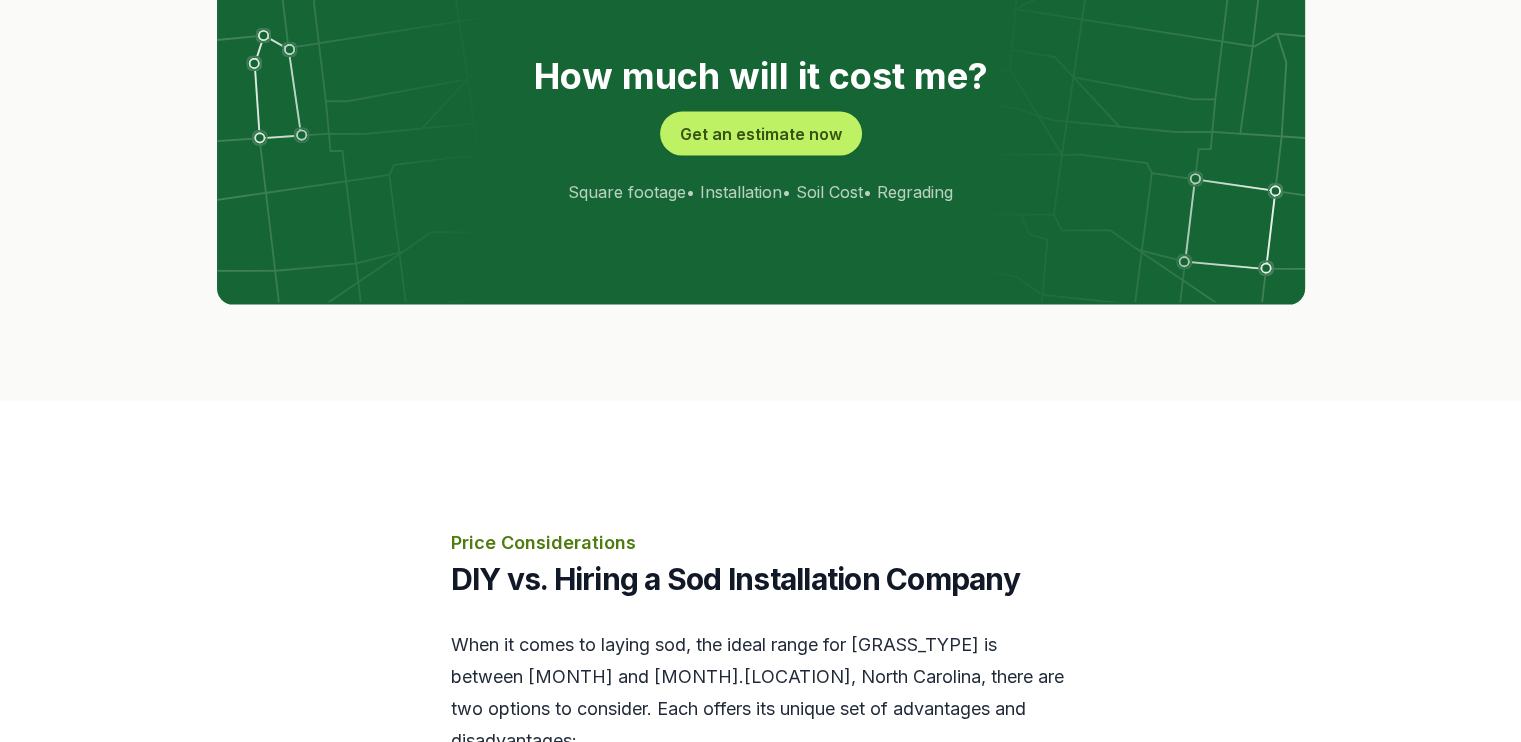 click at bounding box center (1278, -278) 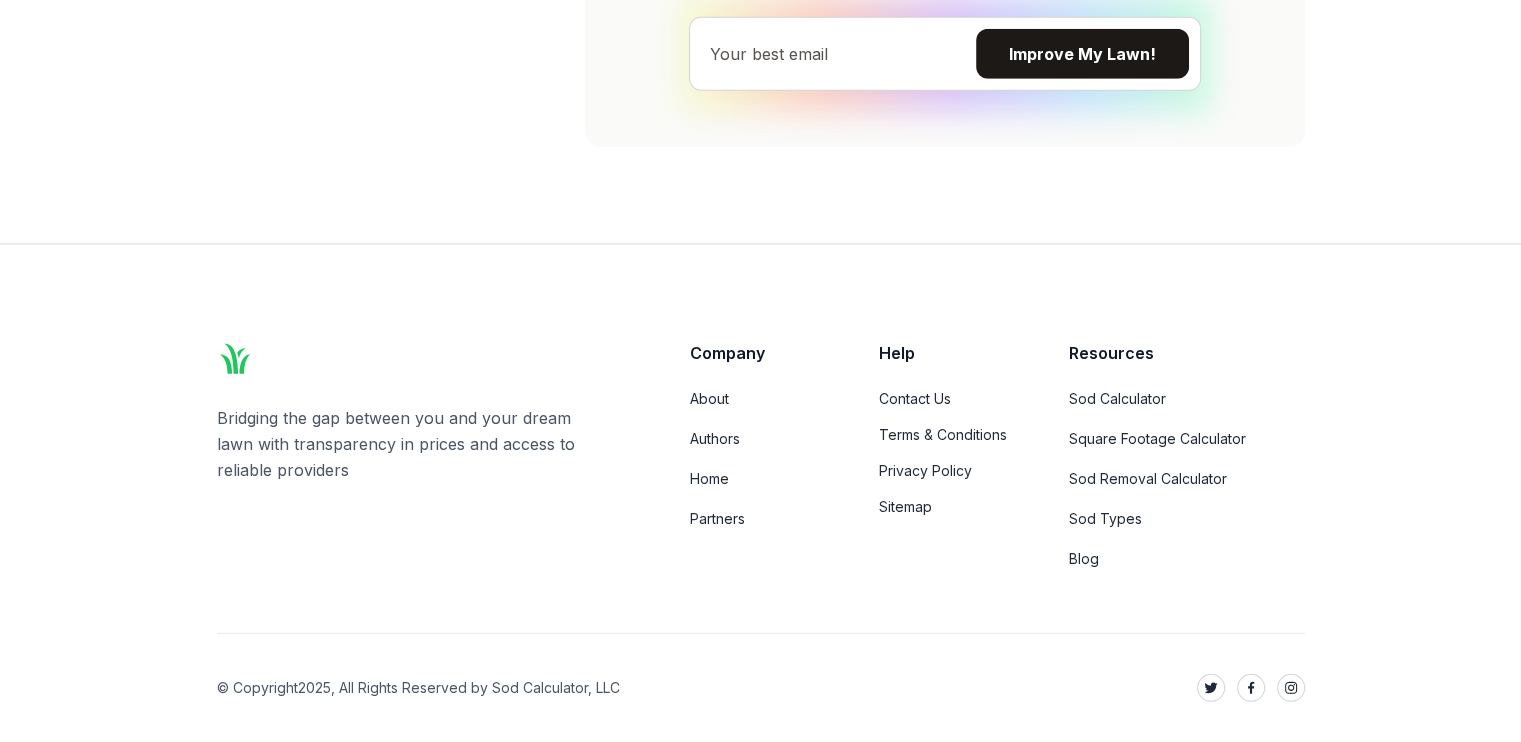 scroll, scrollTop: 15400, scrollLeft: 0, axis: vertical 